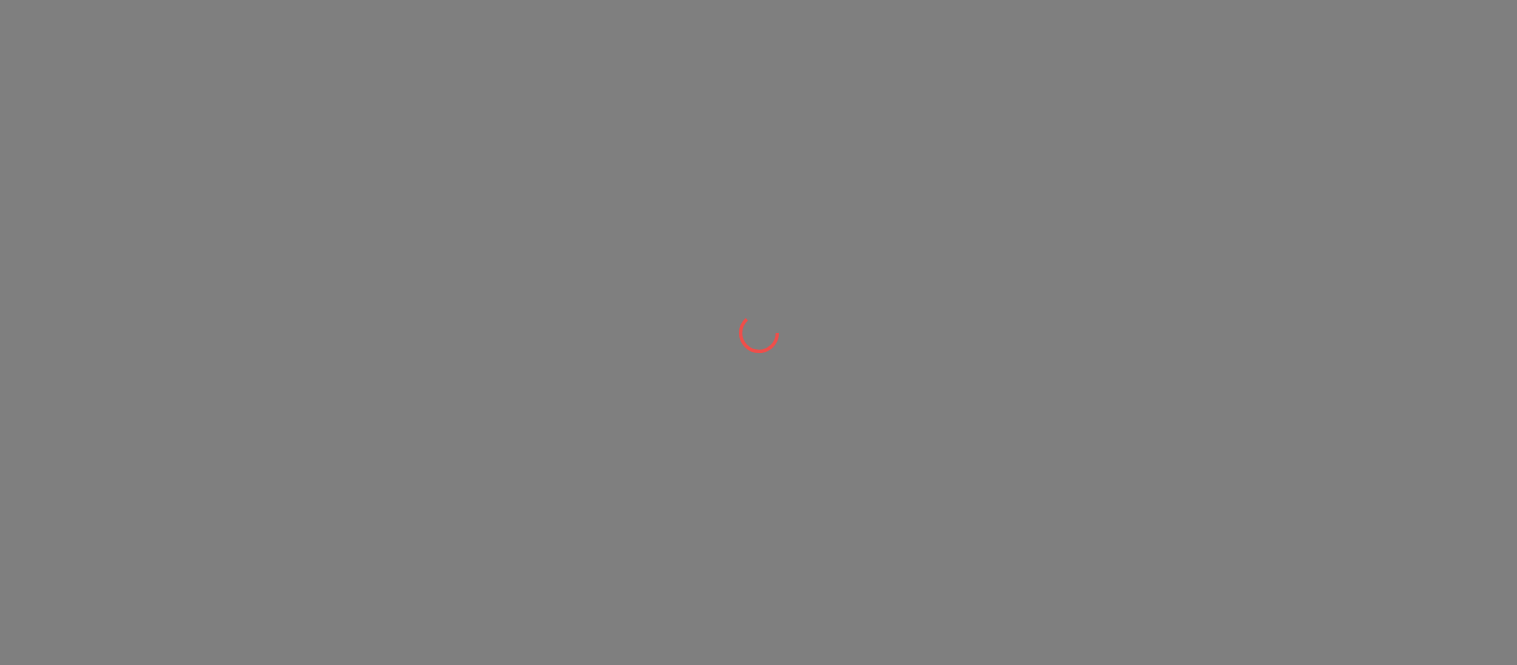 scroll, scrollTop: 0, scrollLeft: 0, axis: both 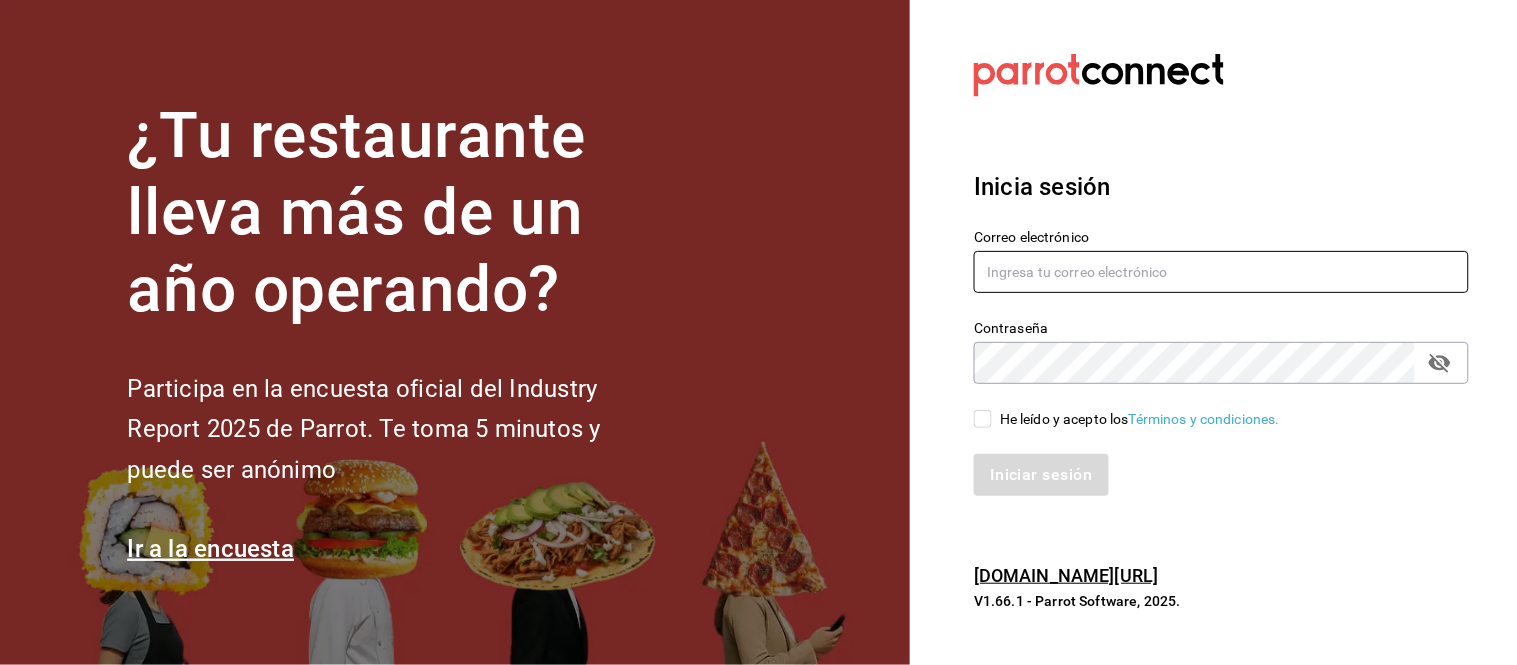 type on "[EMAIL_ADDRESS][PERSON_NAME][DOMAIN_NAME]" 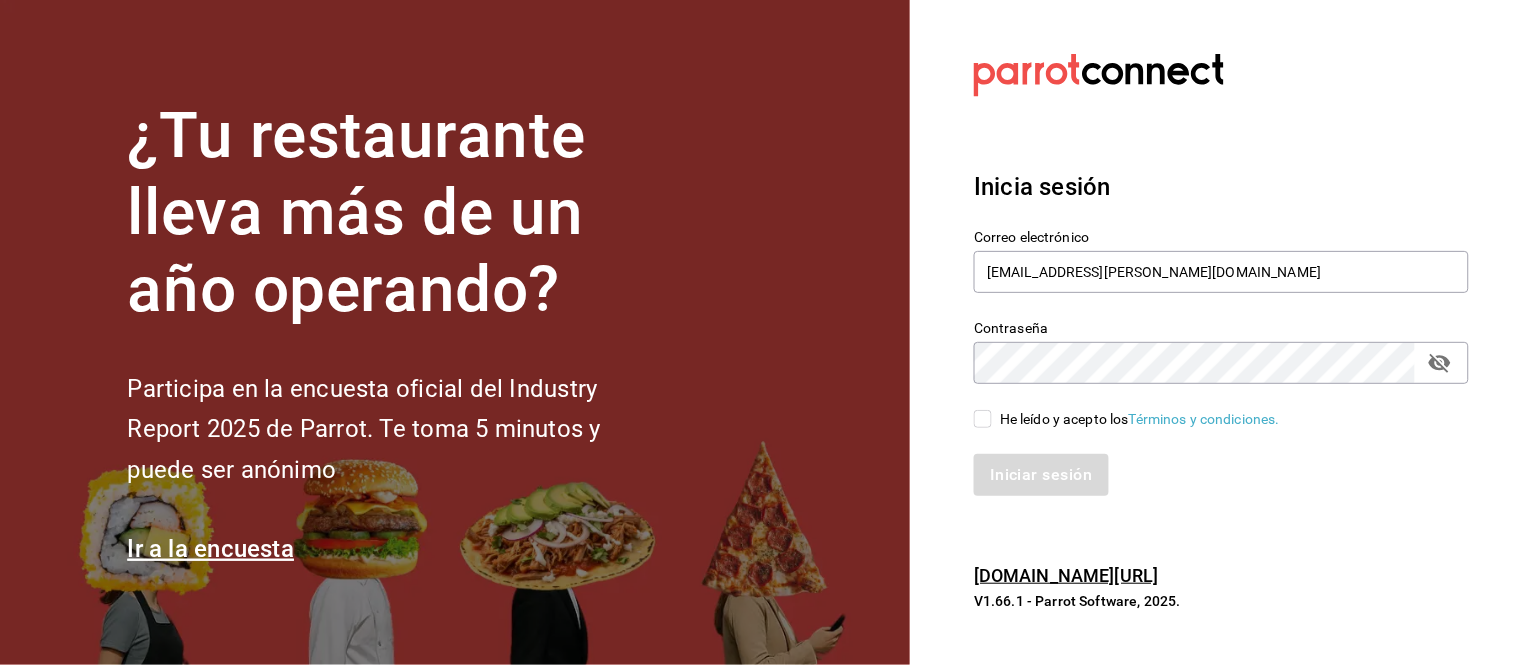 click on "He leído y acepto los  Términos y condiciones." at bounding box center (983, 419) 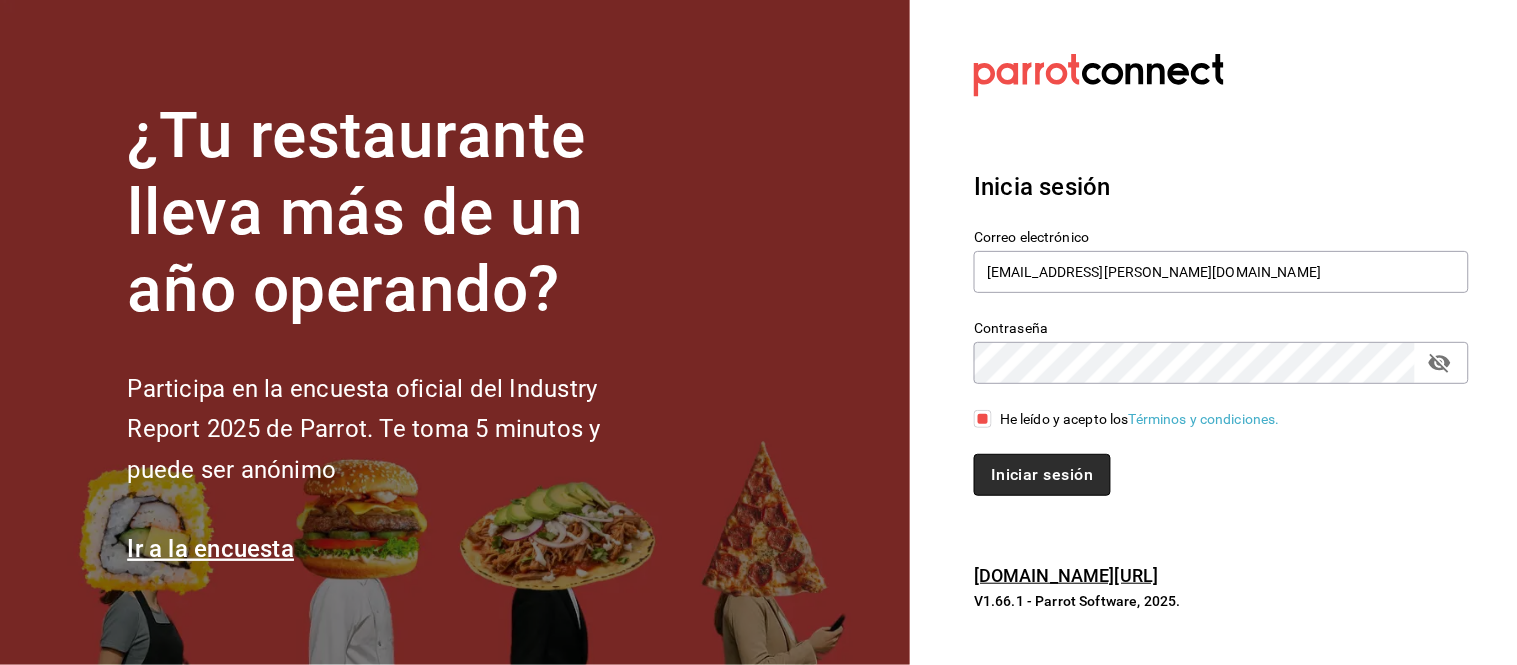 click on "Iniciar sesión" at bounding box center [1042, 475] 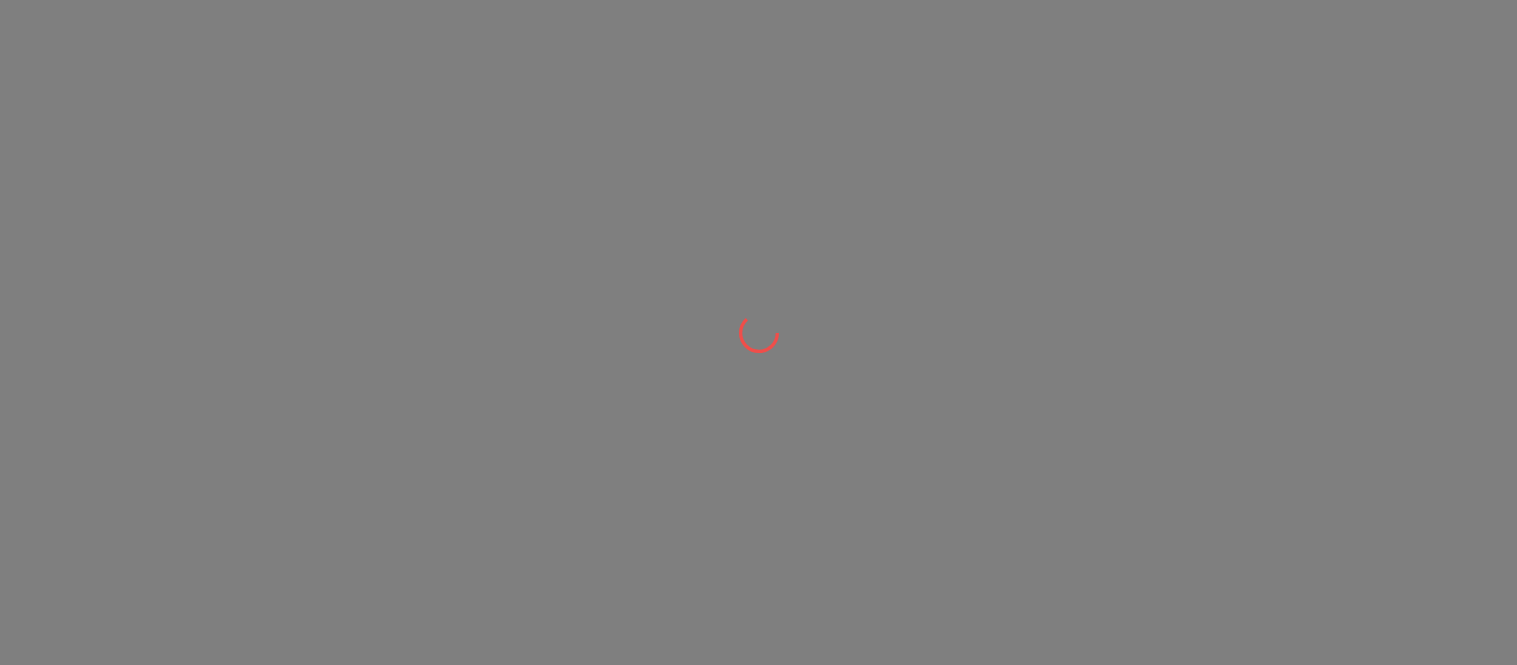 scroll, scrollTop: 0, scrollLeft: 0, axis: both 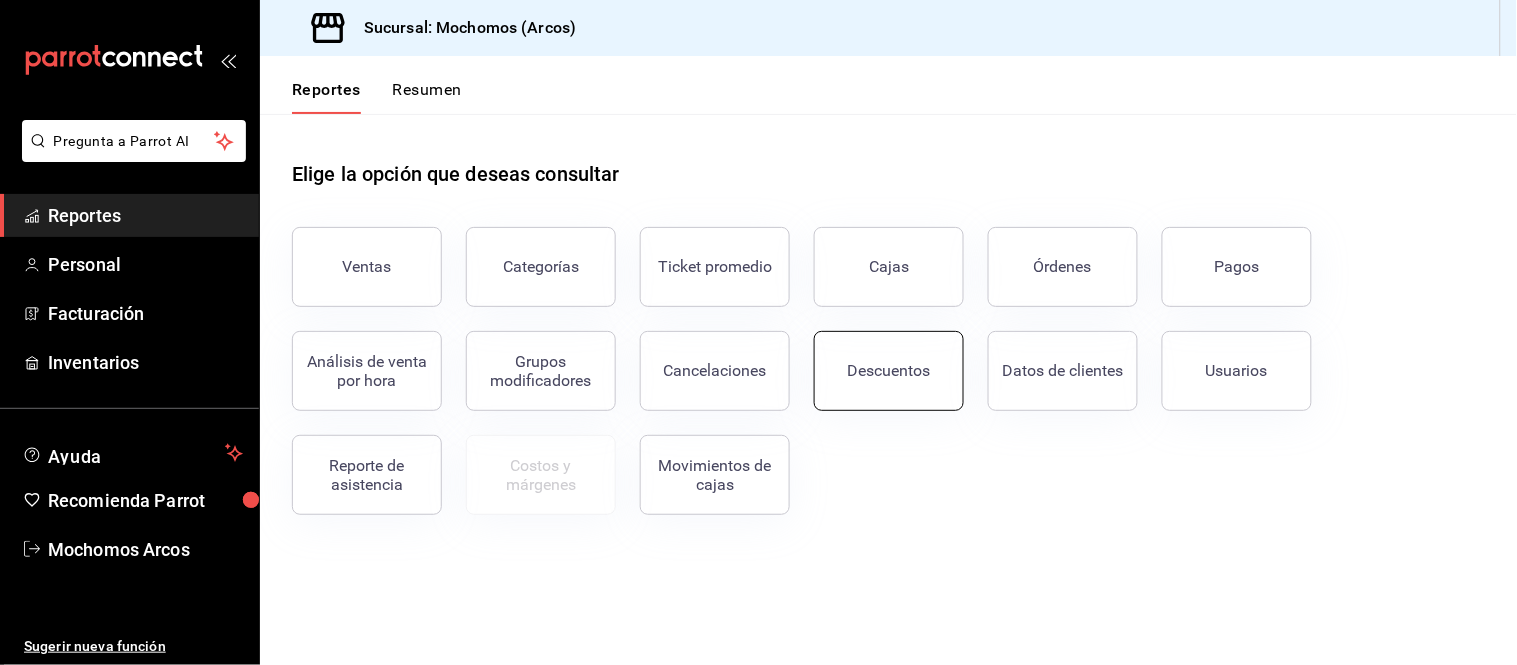 click on "Descuentos" at bounding box center [889, 370] 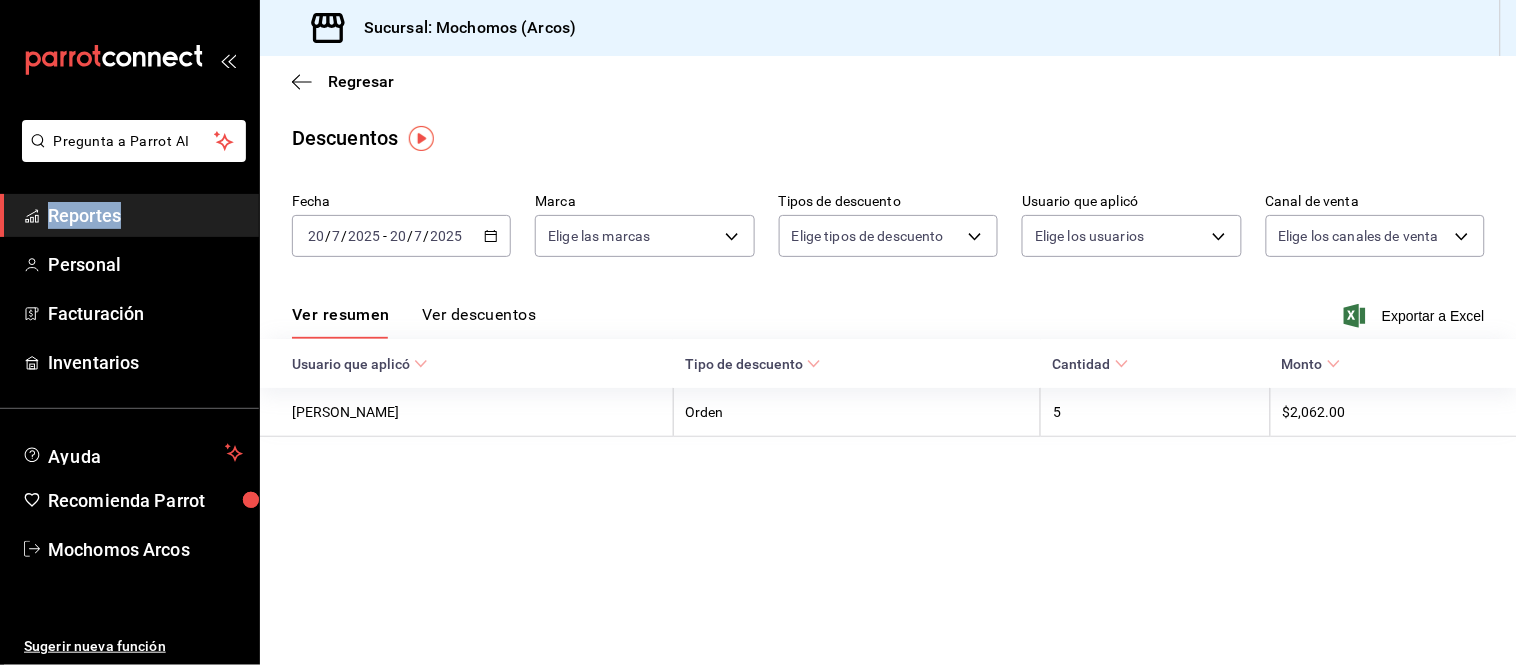 click 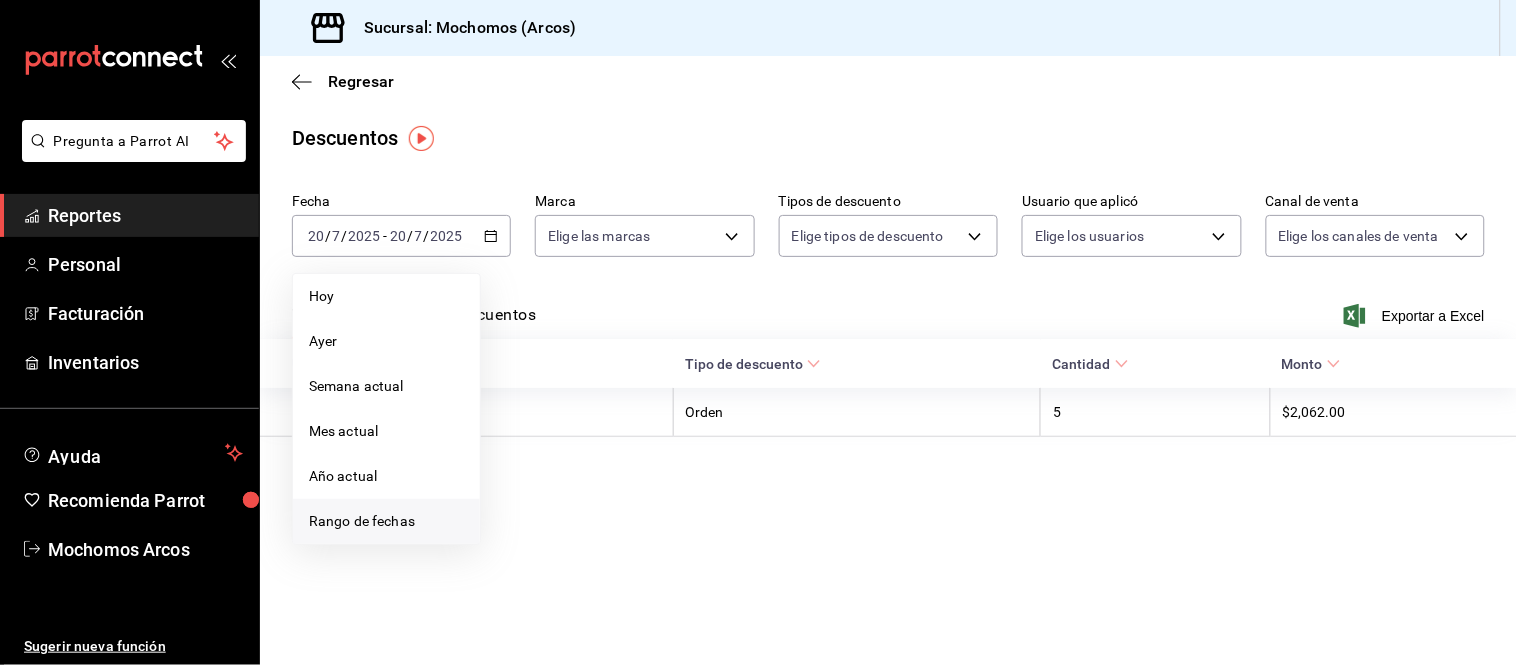click on "Rango de fechas" at bounding box center (386, 521) 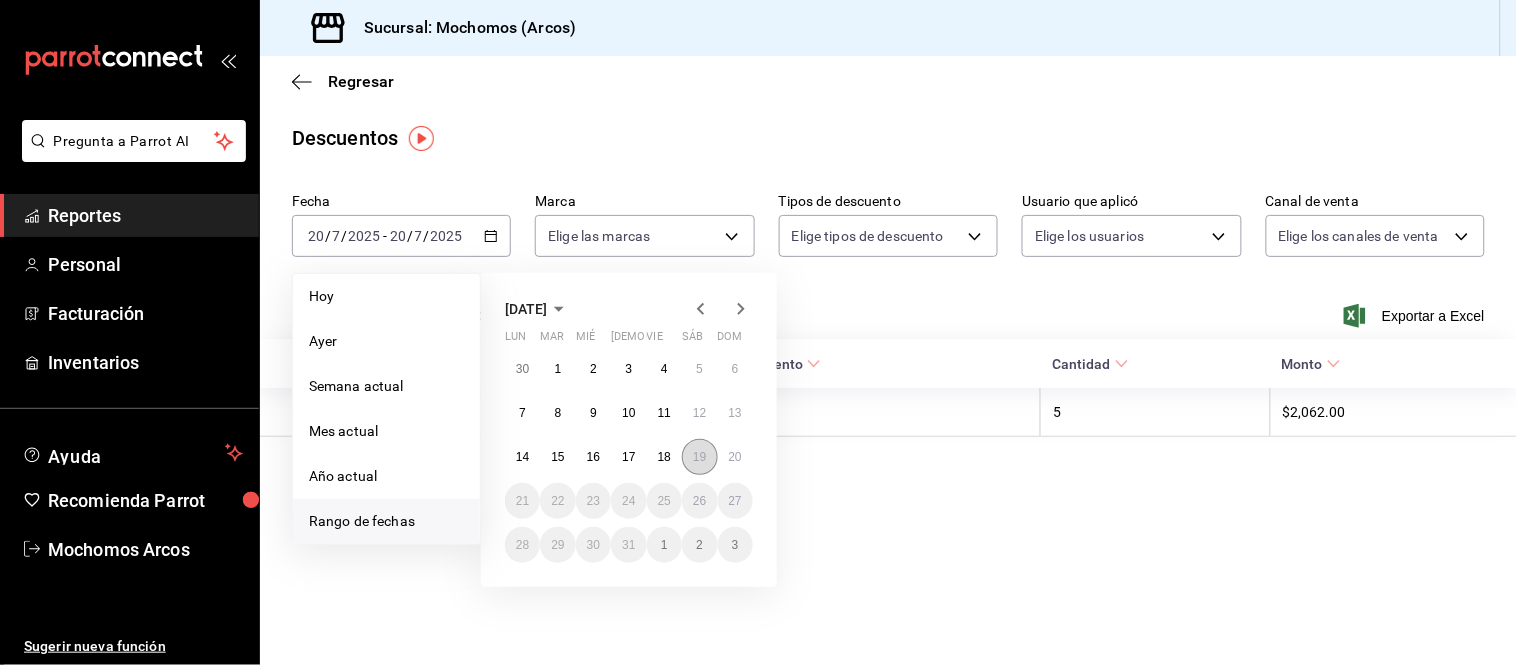click on "19" at bounding box center (699, 457) 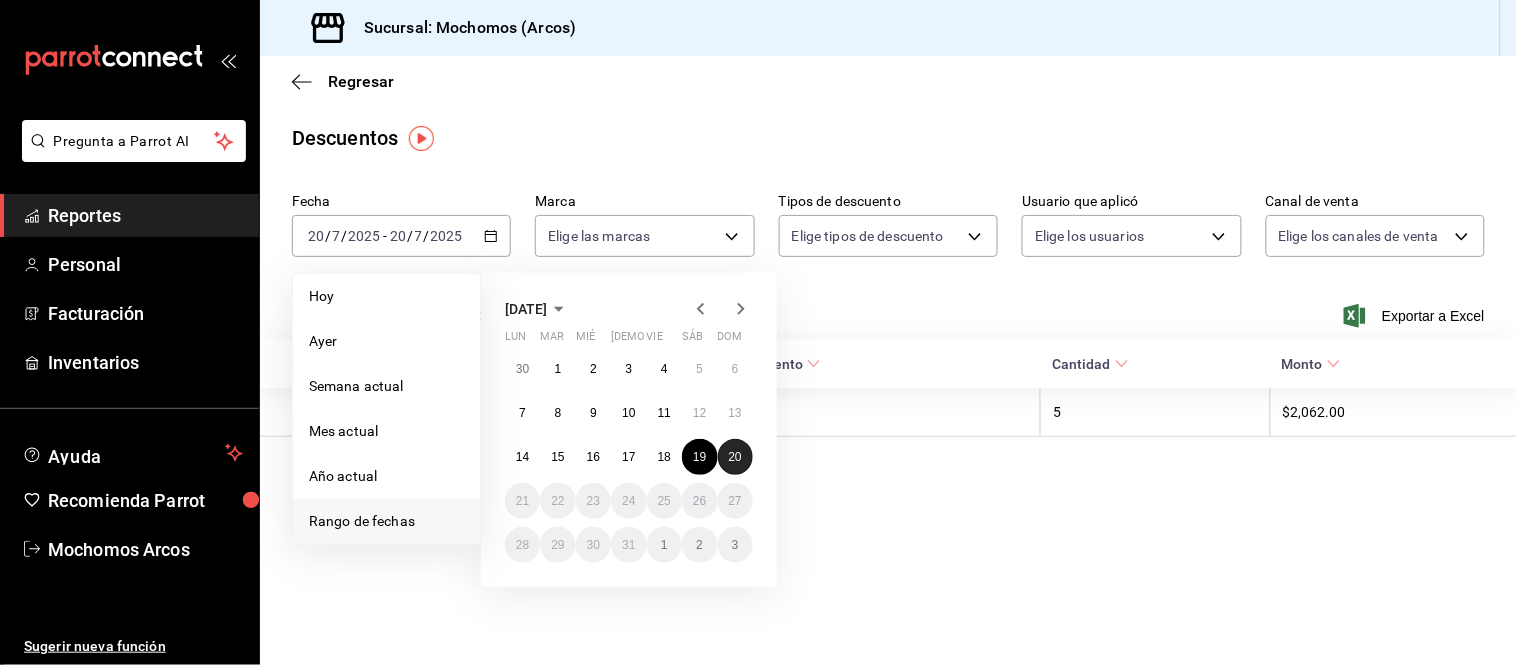 click on "20" at bounding box center [735, 457] 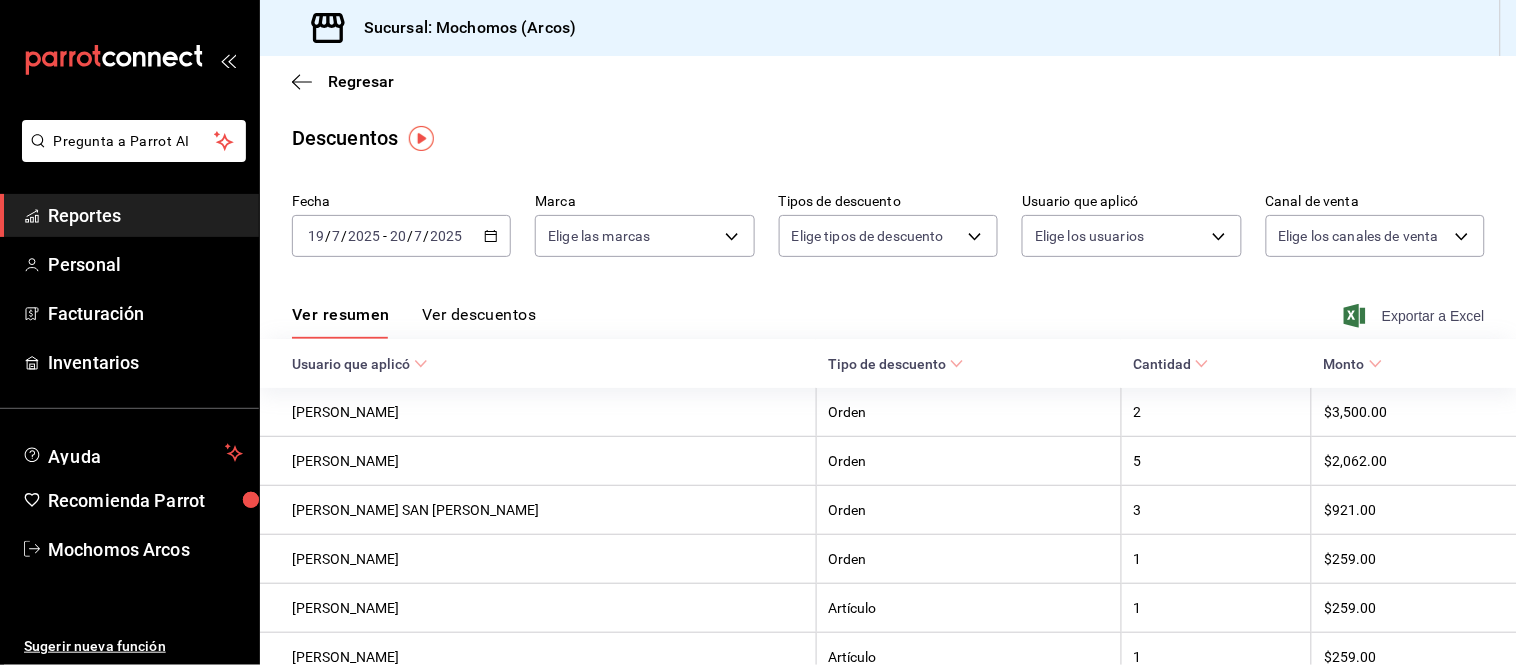 click on "Exportar a Excel" at bounding box center (1416, 316) 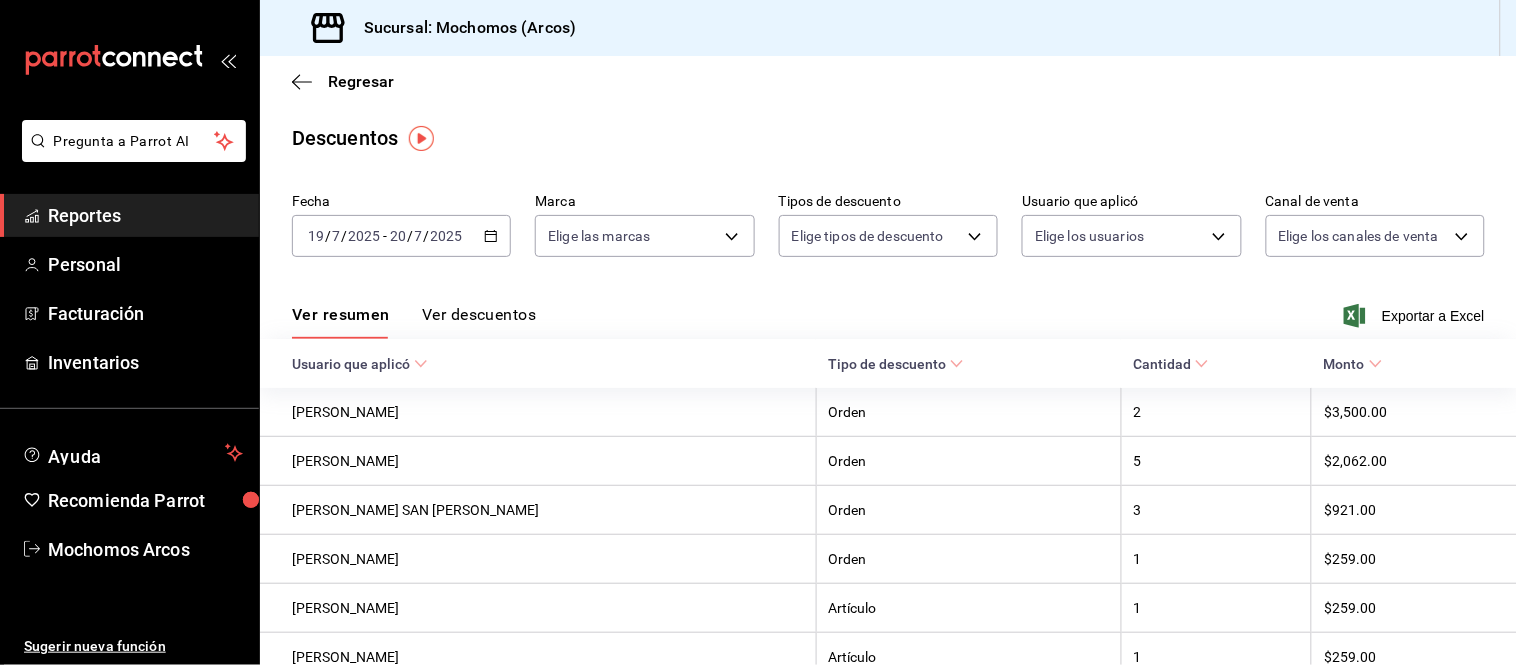 click on "Reportes" at bounding box center [145, 215] 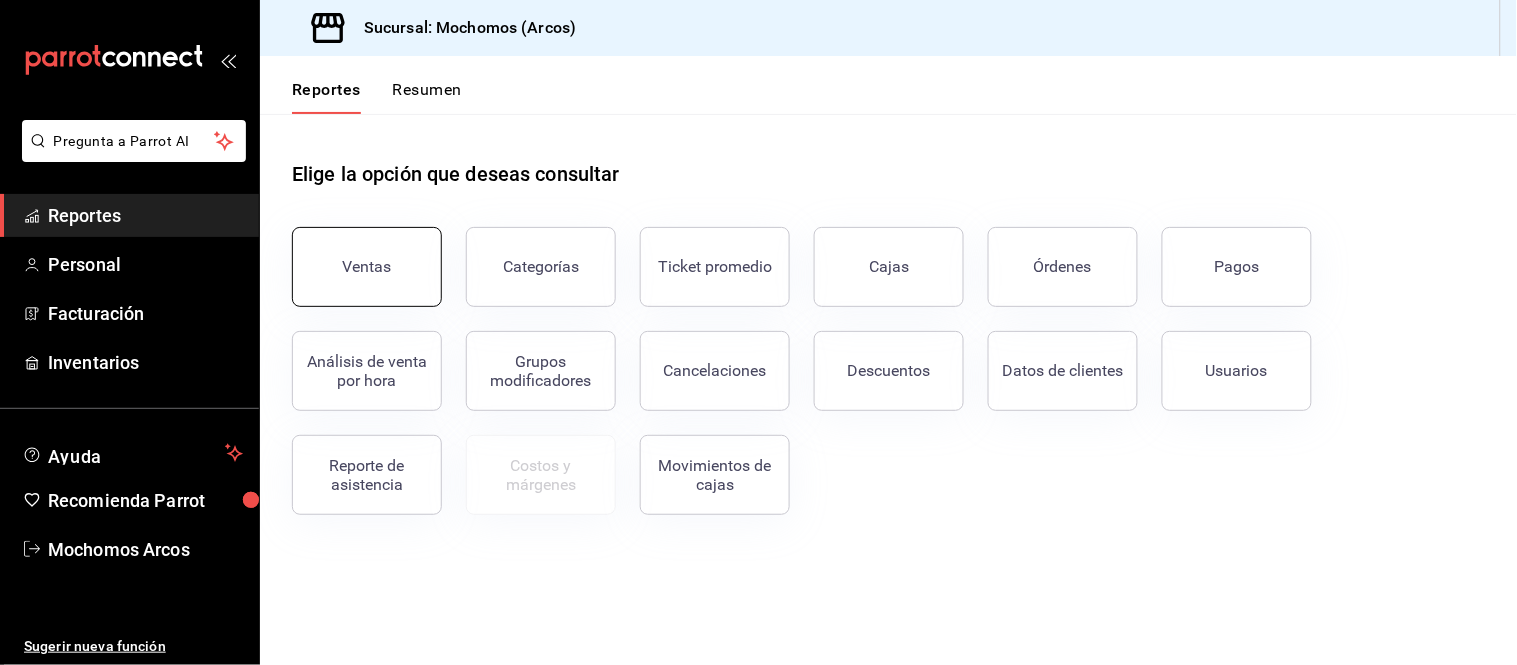 click on "Ventas" at bounding box center [367, 267] 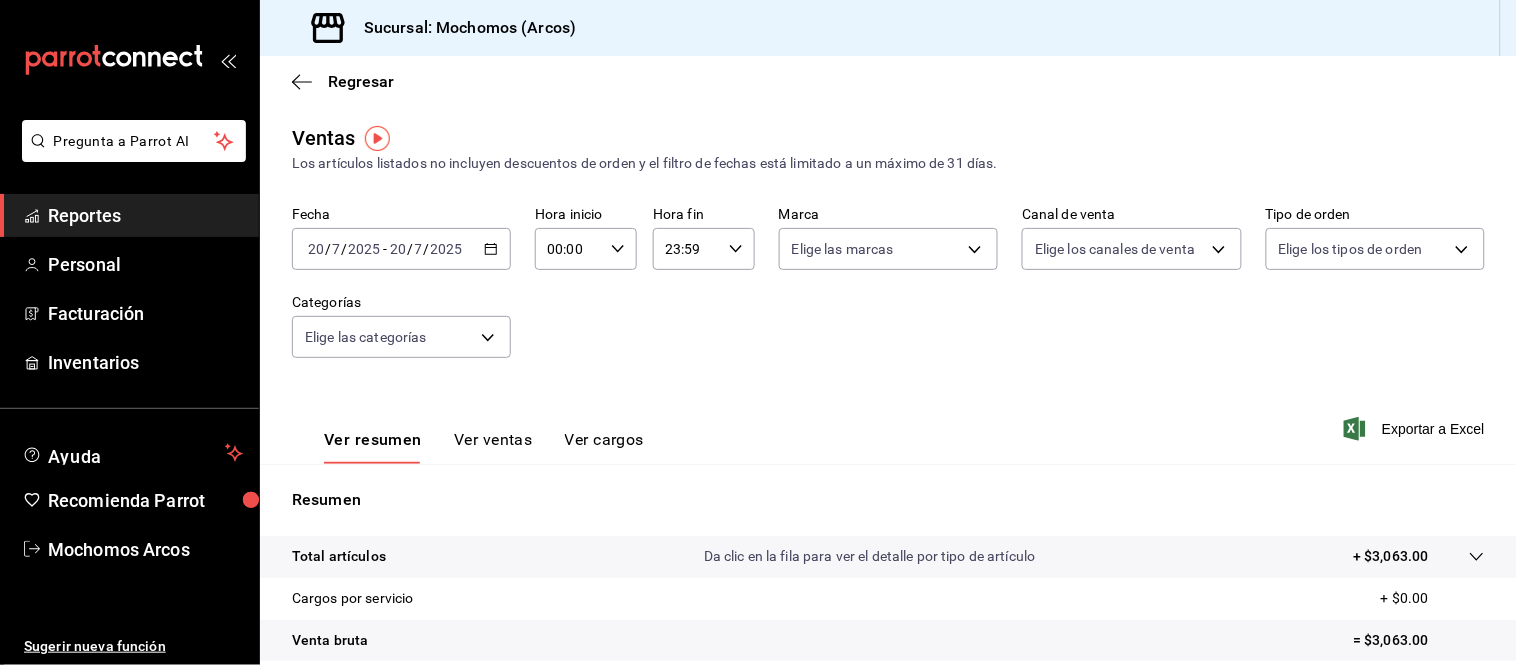 click on "[DATE] [DATE] - [DATE] [DATE]" at bounding box center [401, 249] 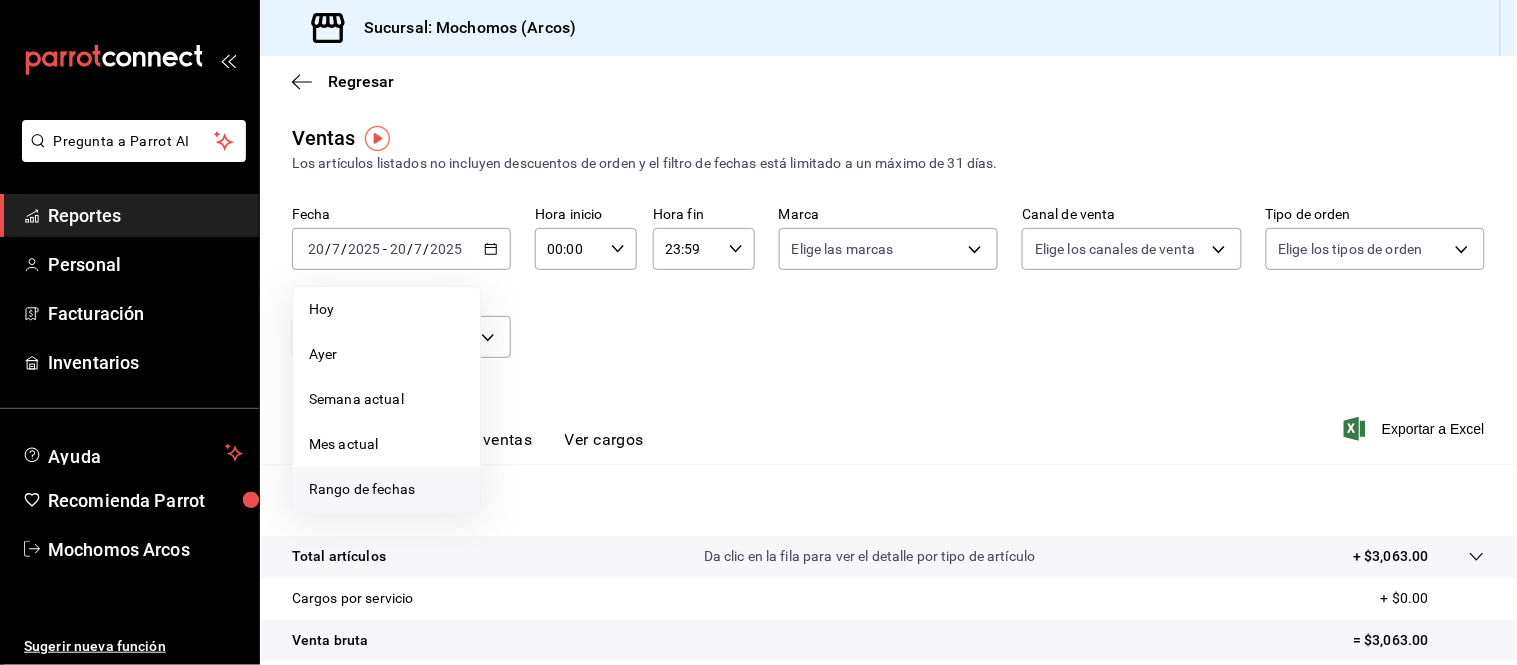 click on "Rango de fechas" at bounding box center (386, 489) 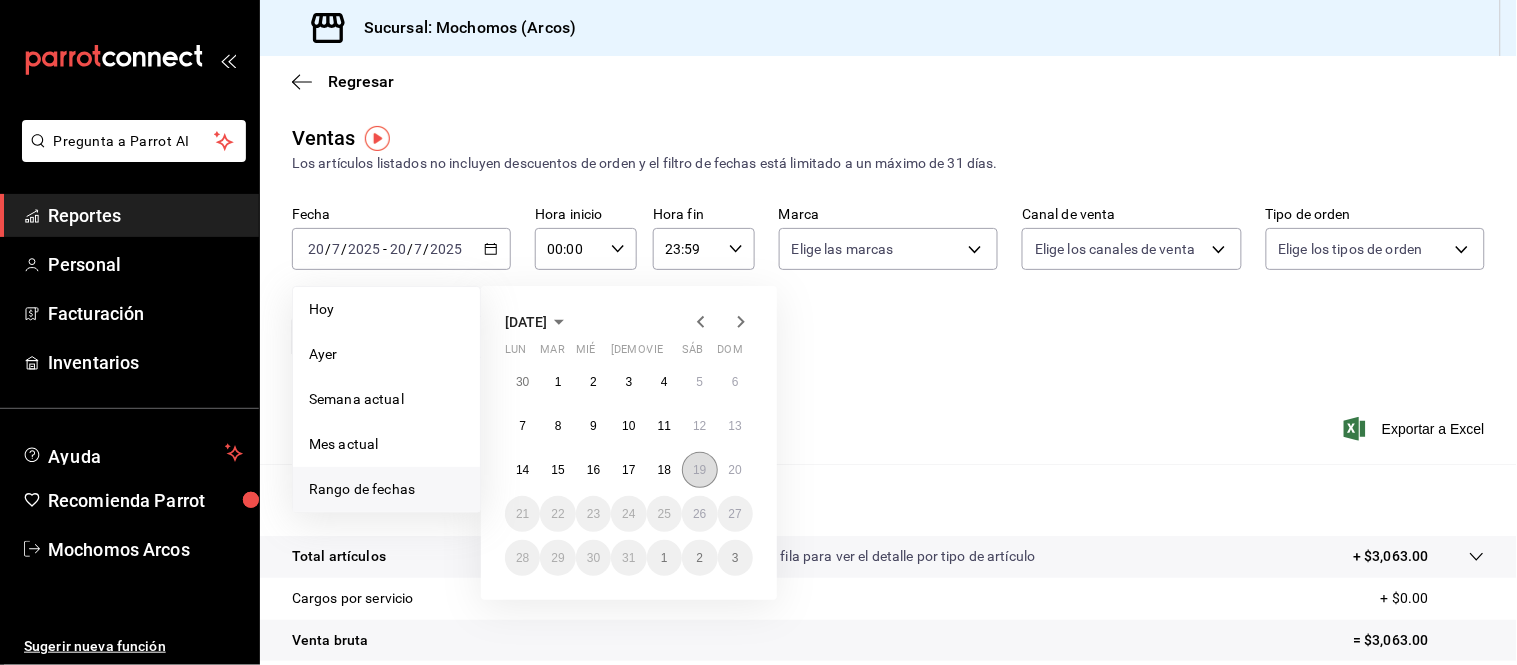 click on "19" at bounding box center [699, 470] 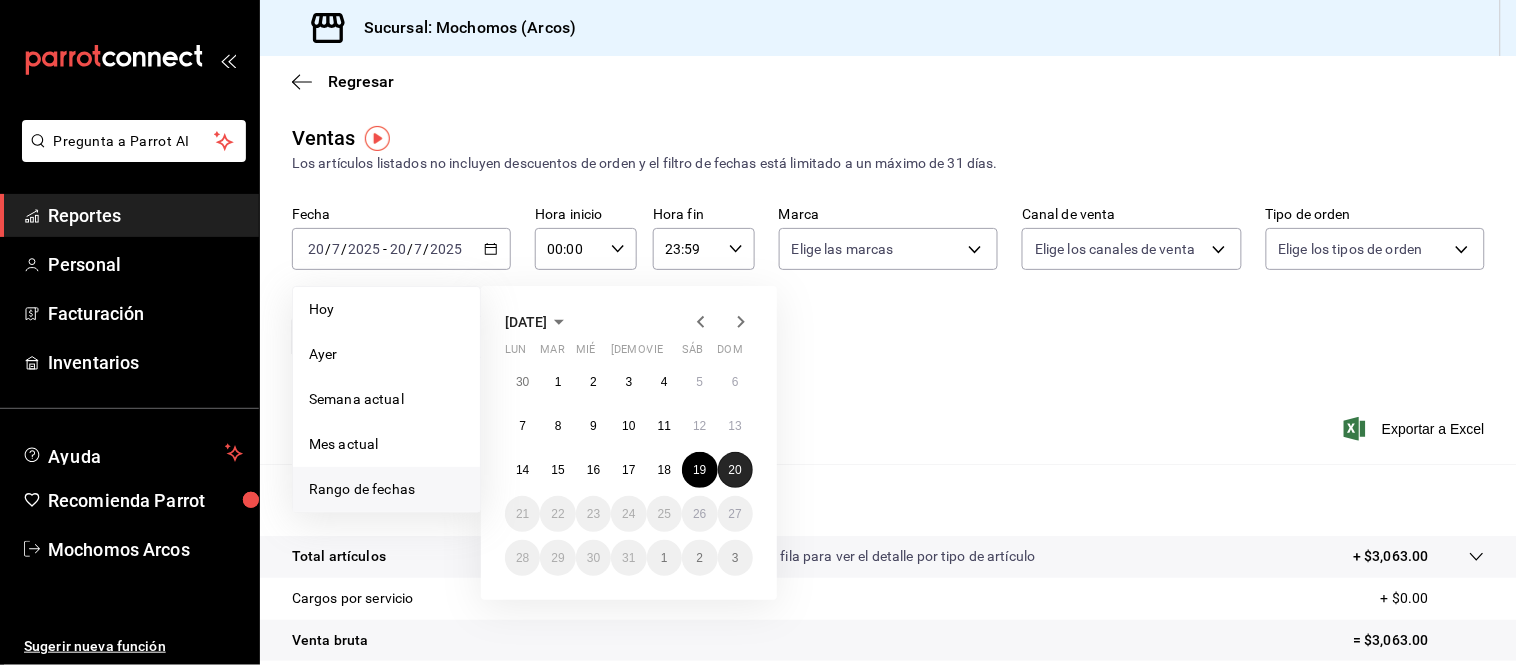 click on "20" at bounding box center [735, 470] 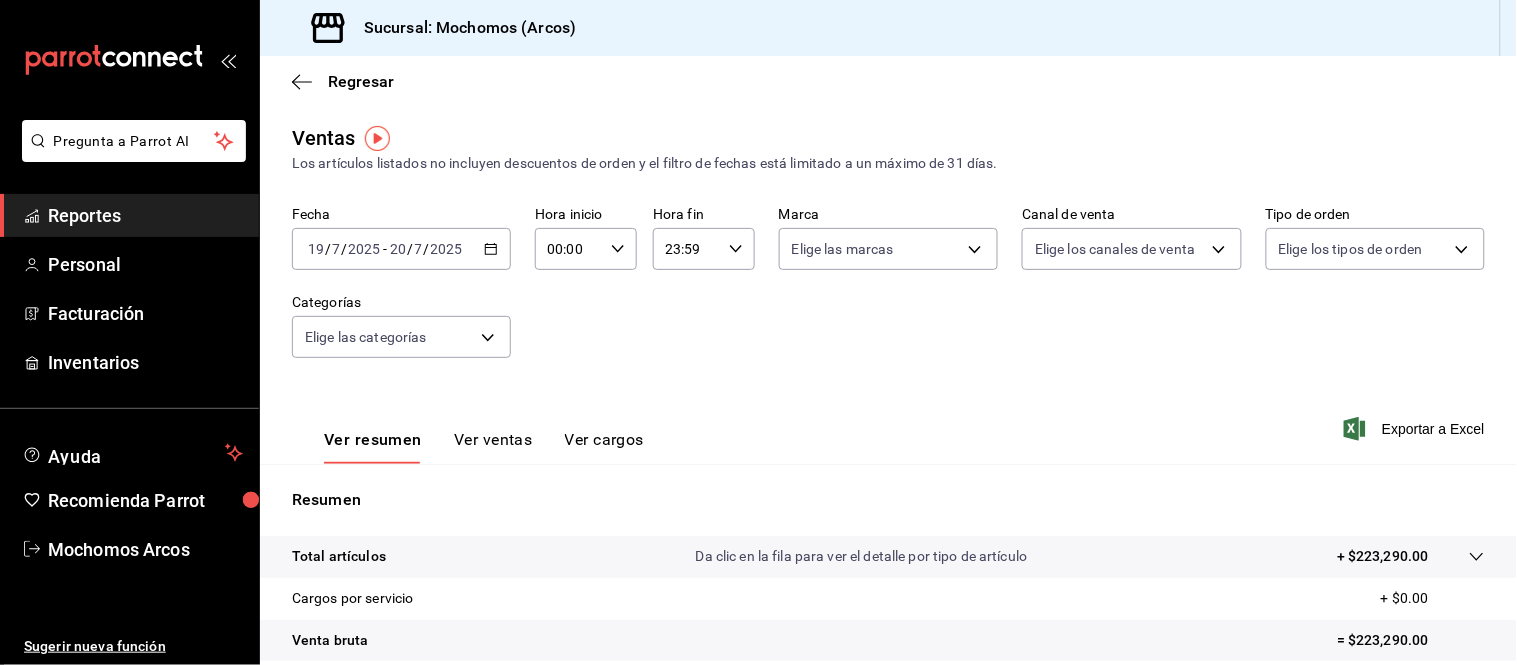 click on "00:00 Hora inicio" at bounding box center (586, 249) 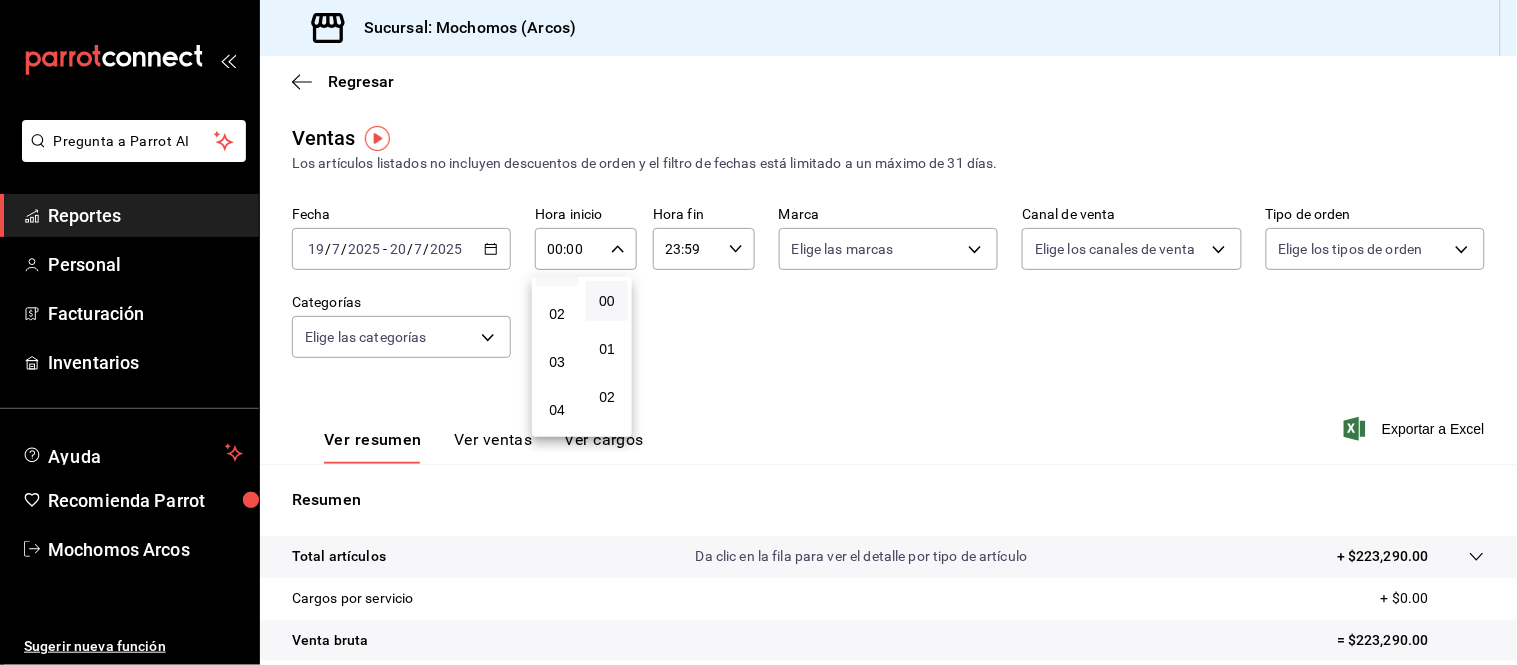 scroll, scrollTop: 88, scrollLeft: 0, axis: vertical 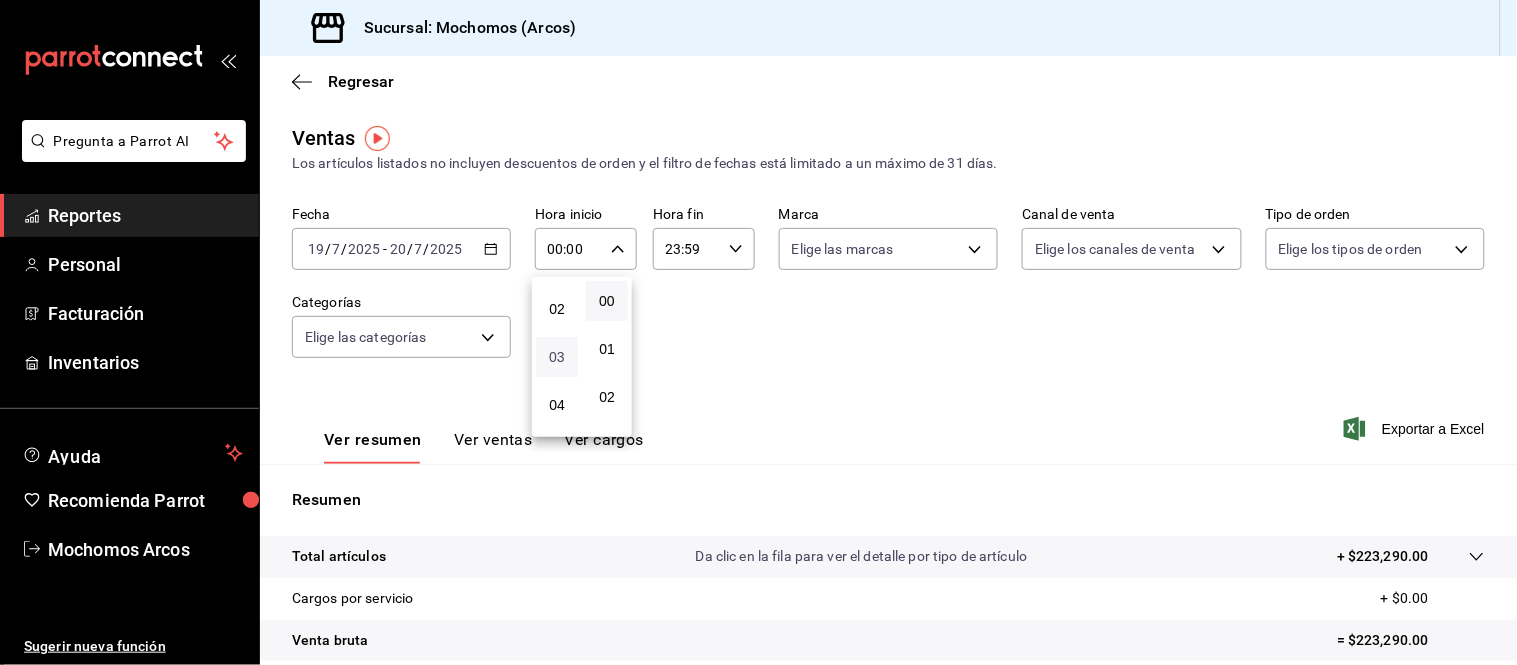 click on "03" at bounding box center (557, 357) 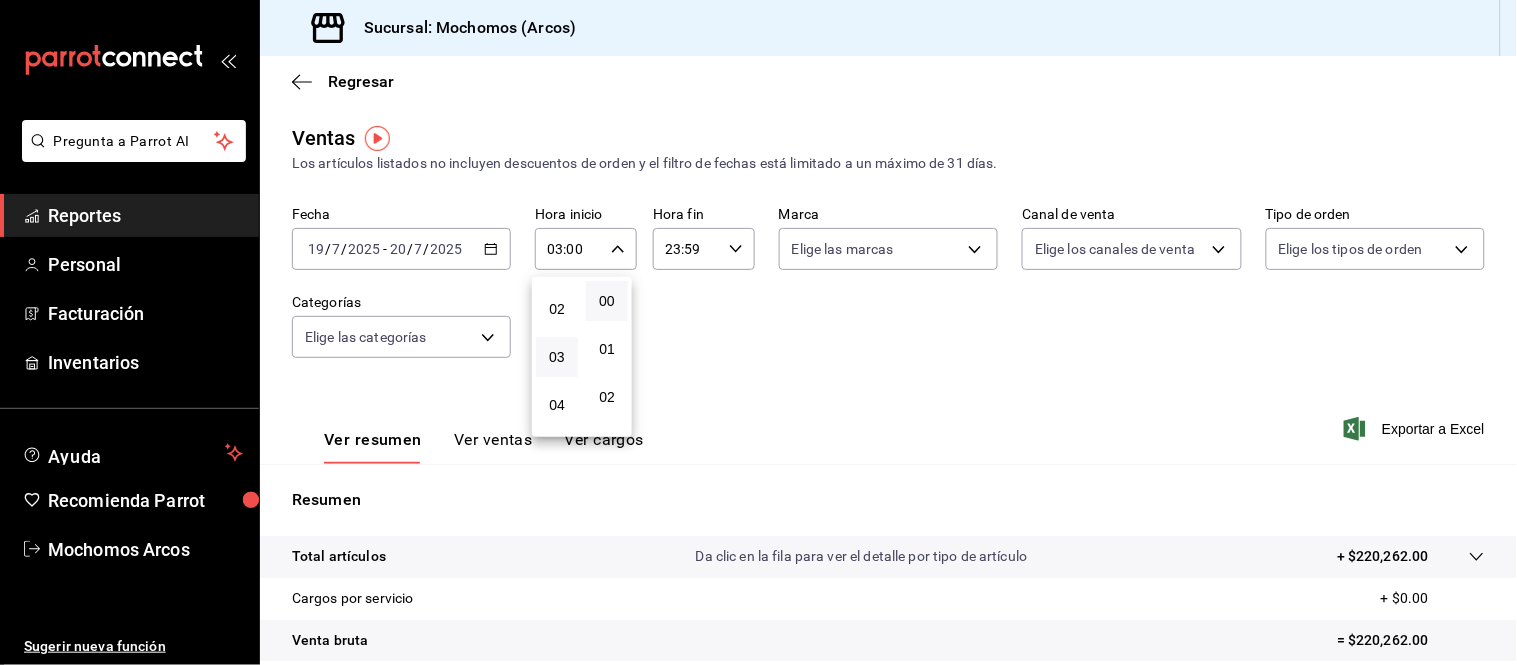 click at bounding box center [758, 332] 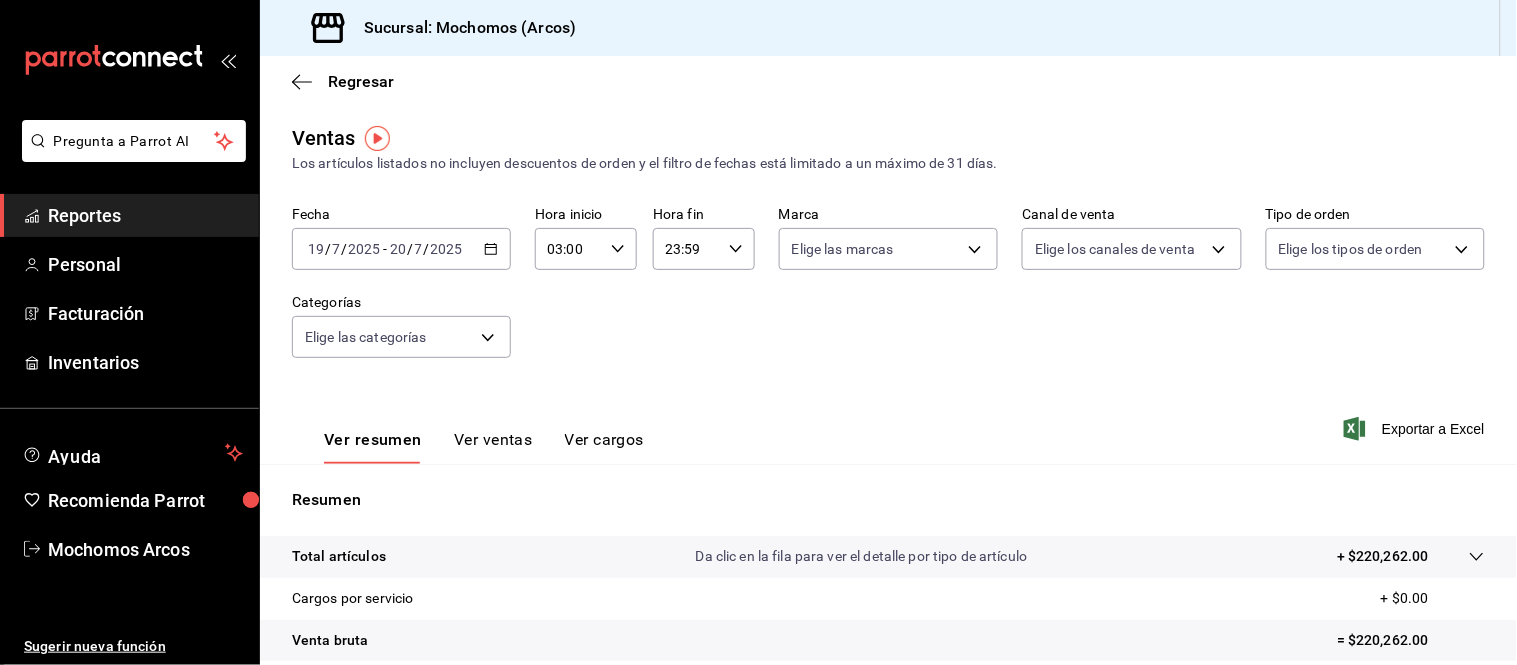 click 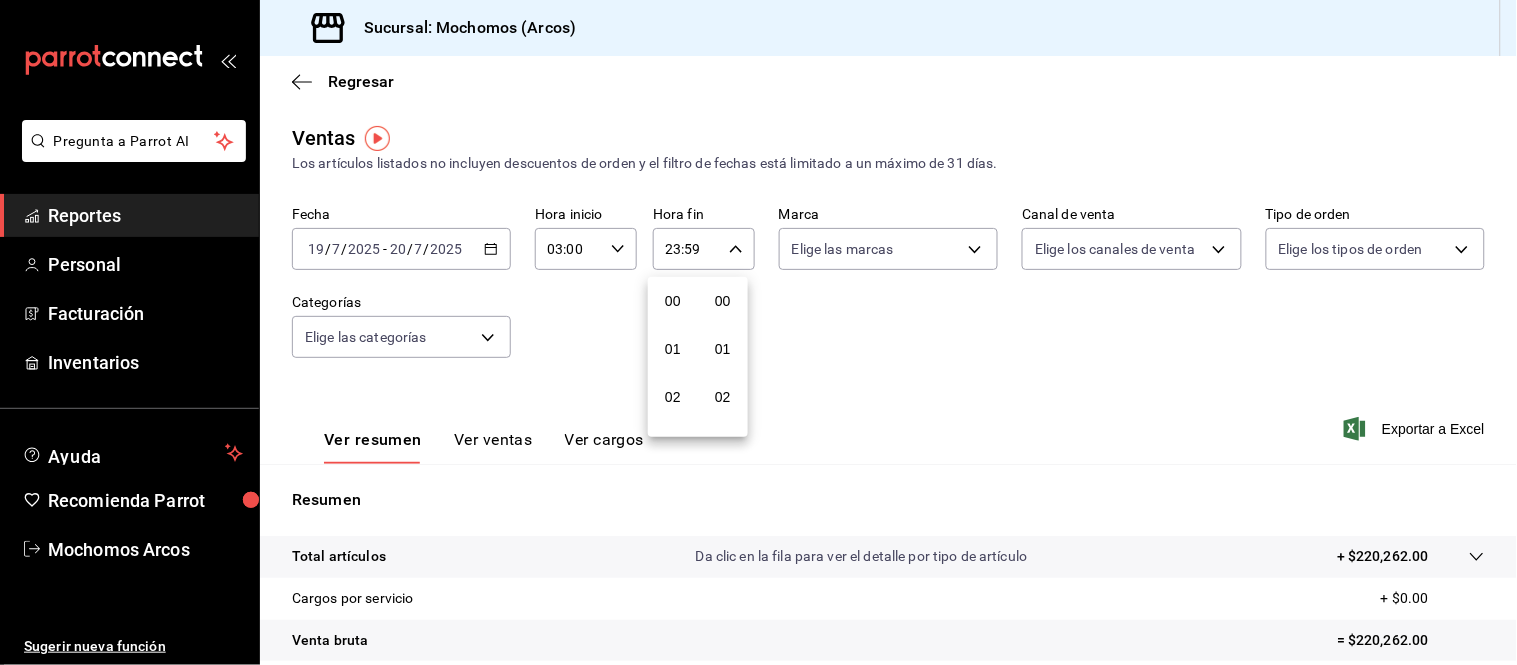 scroll, scrollTop: 981, scrollLeft: 0, axis: vertical 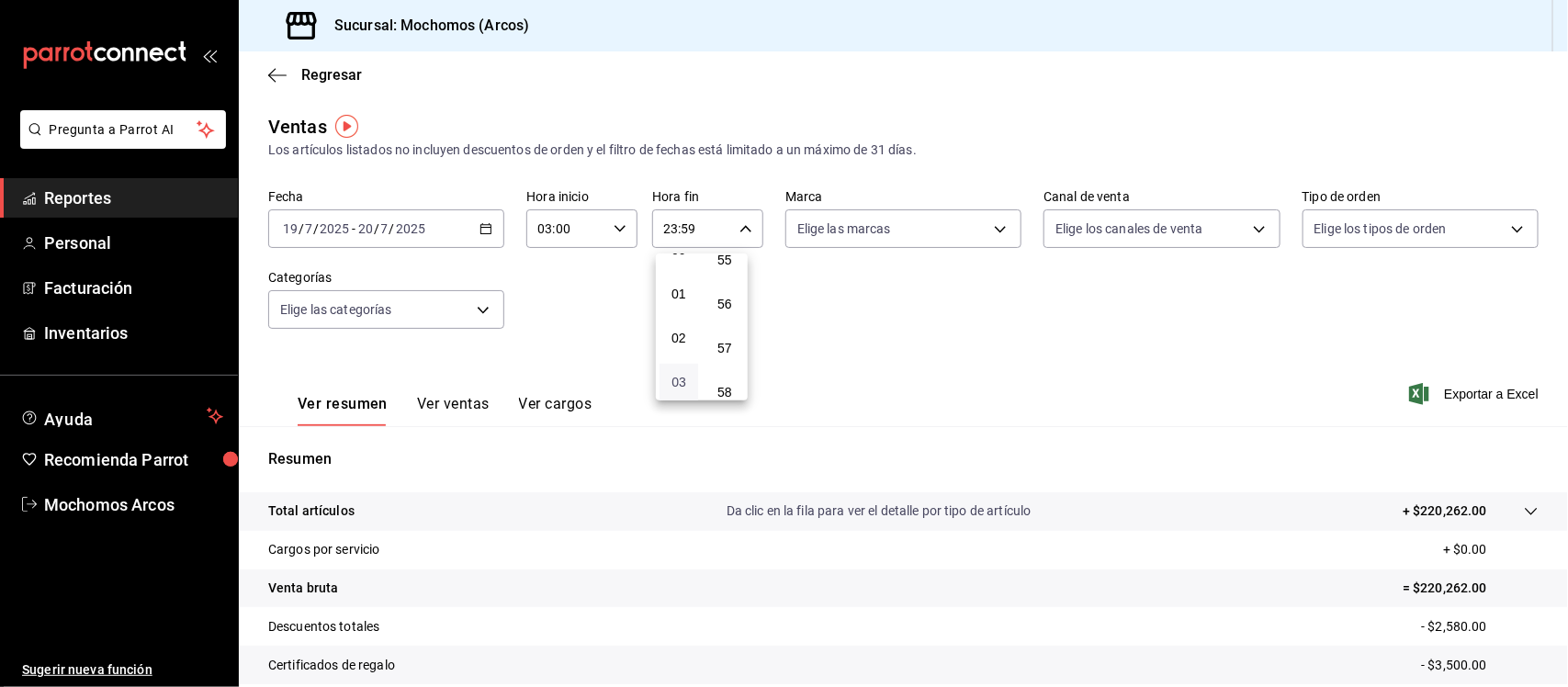 click on "03" at bounding box center (679, 382) 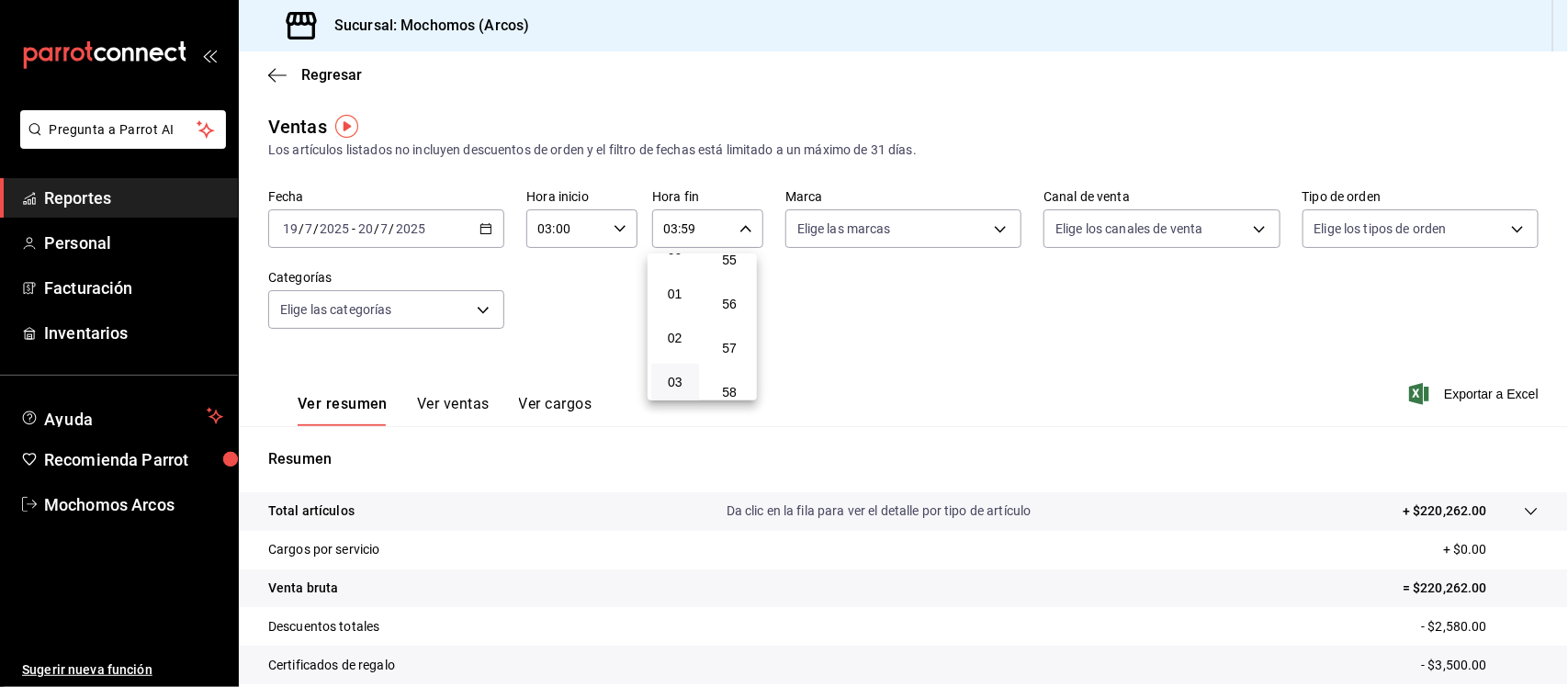 click at bounding box center (784, 344) 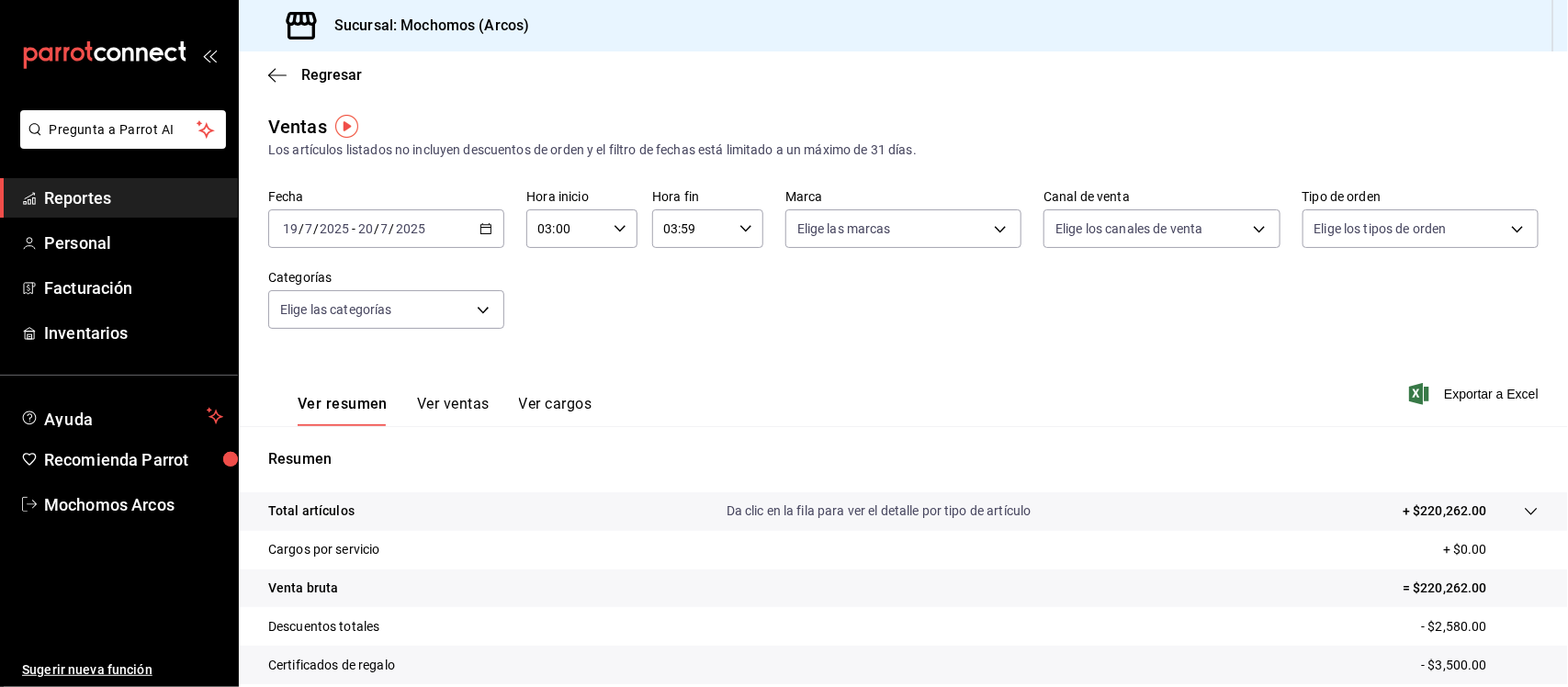 click on "Exportar a Excel" at bounding box center [1475, 394] 